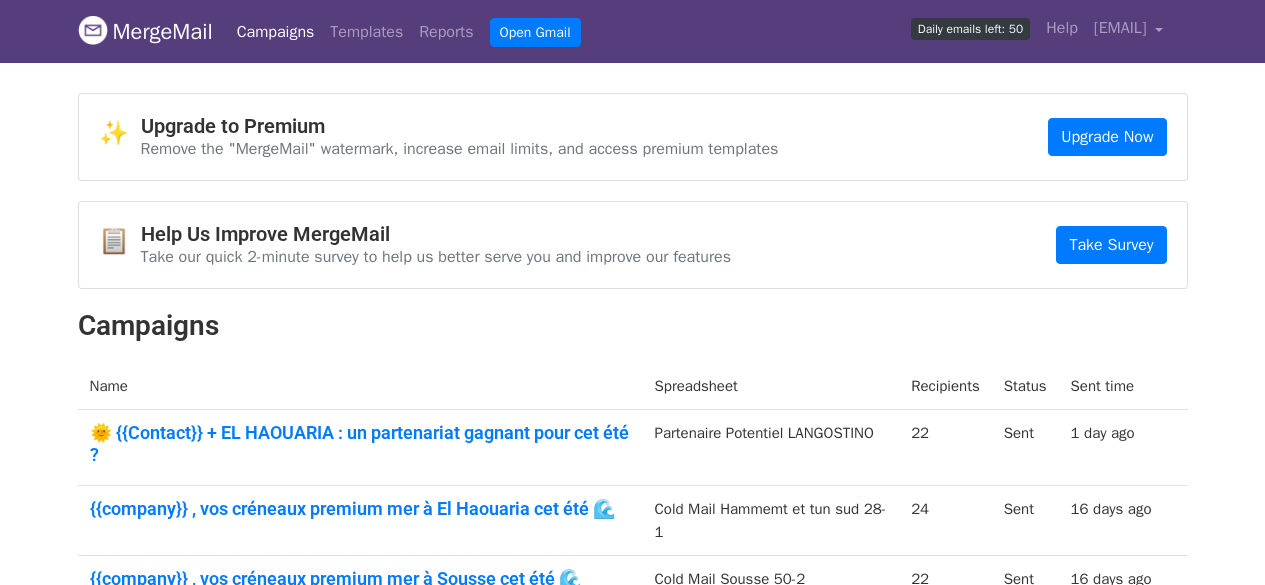 scroll, scrollTop: 0, scrollLeft: 0, axis: both 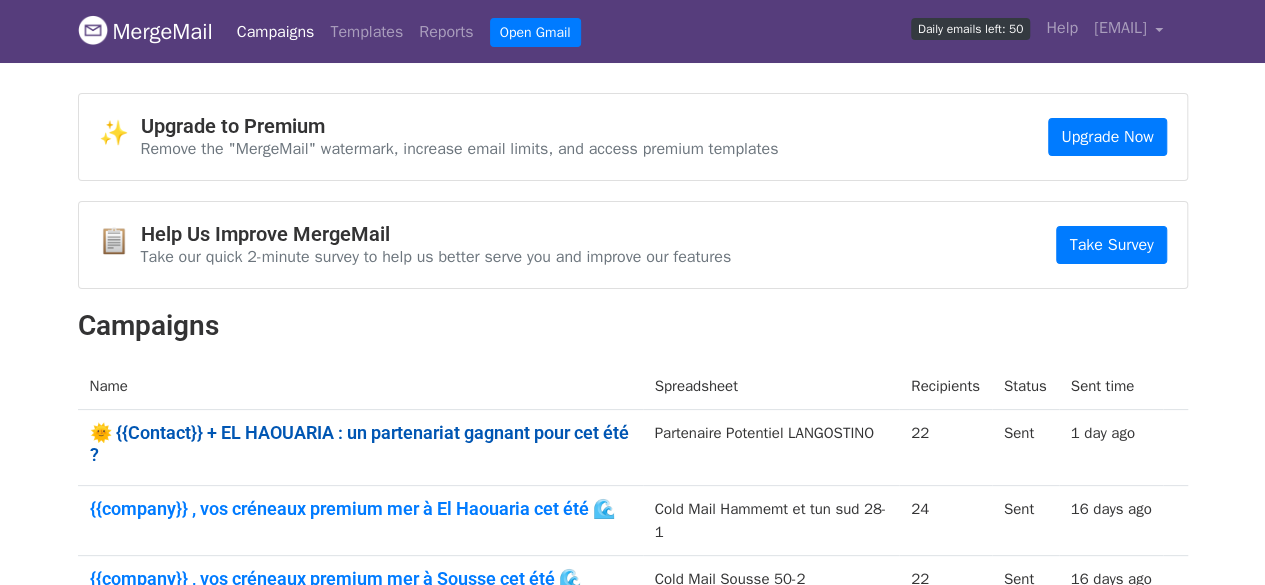 click on "🌞 {{Contact}} + EL HAOUARIA : un partenariat gagnant pour cet été ?" at bounding box center (360, 443) 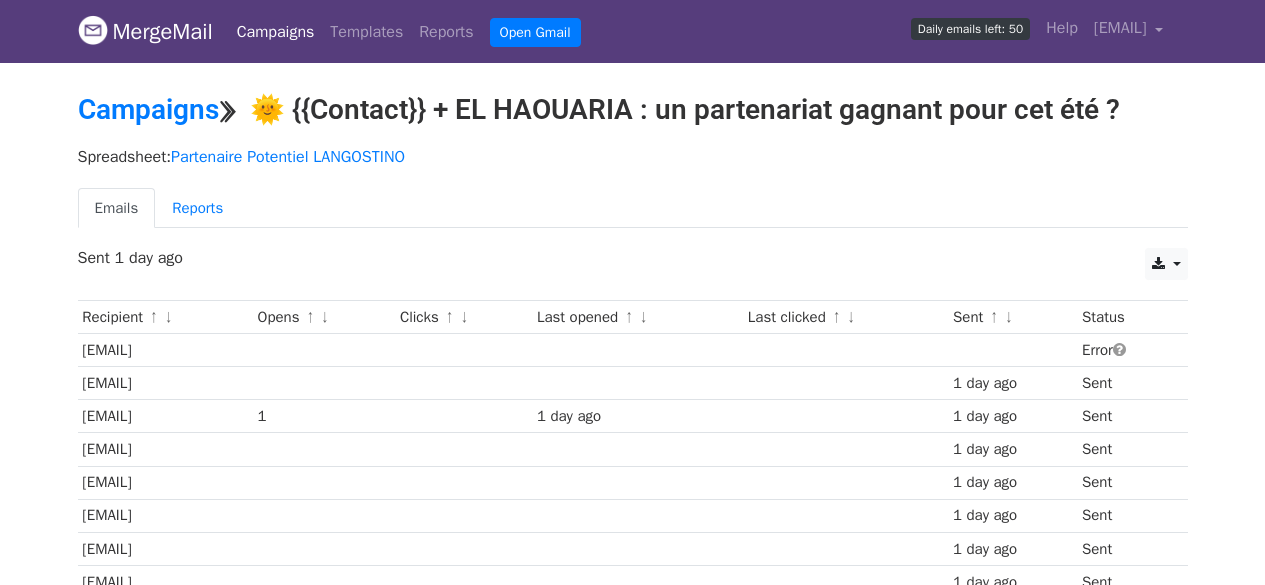 scroll, scrollTop: 0, scrollLeft: 0, axis: both 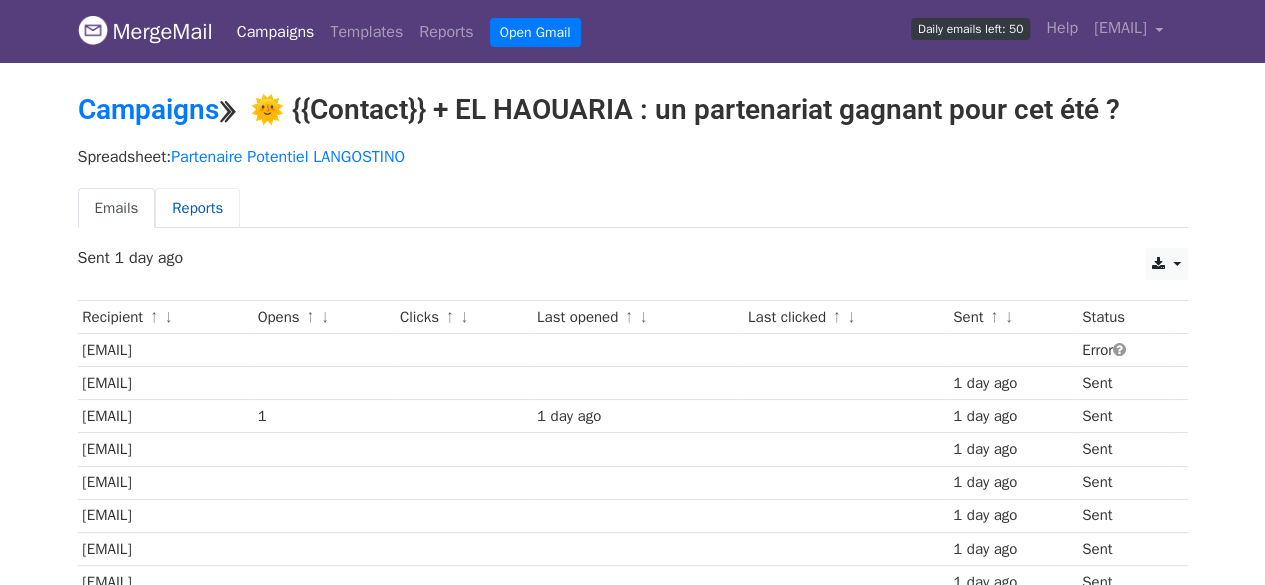 click on "Reports" at bounding box center [197, 208] 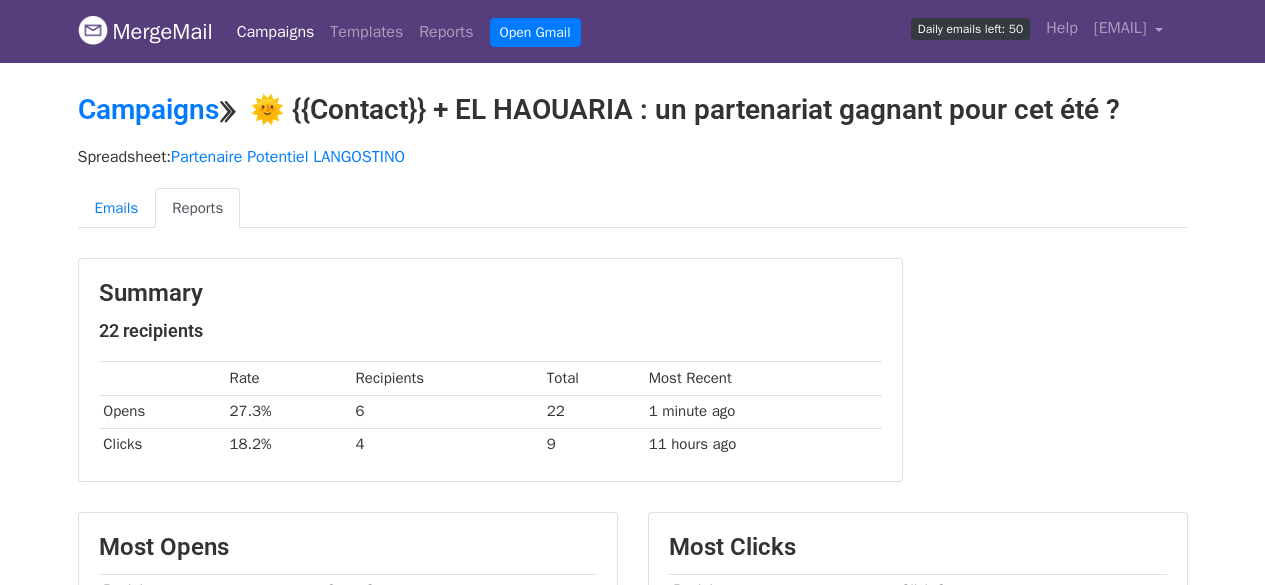 scroll, scrollTop: 0, scrollLeft: 0, axis: both 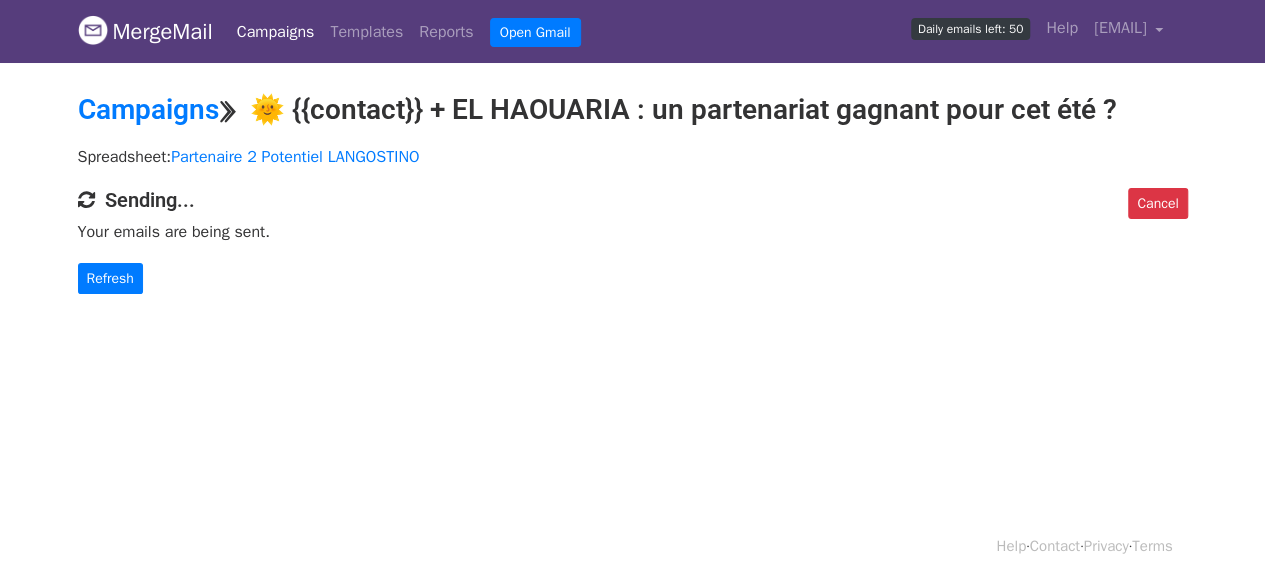 click on "Campaigns" at bounding box center (276, 32) 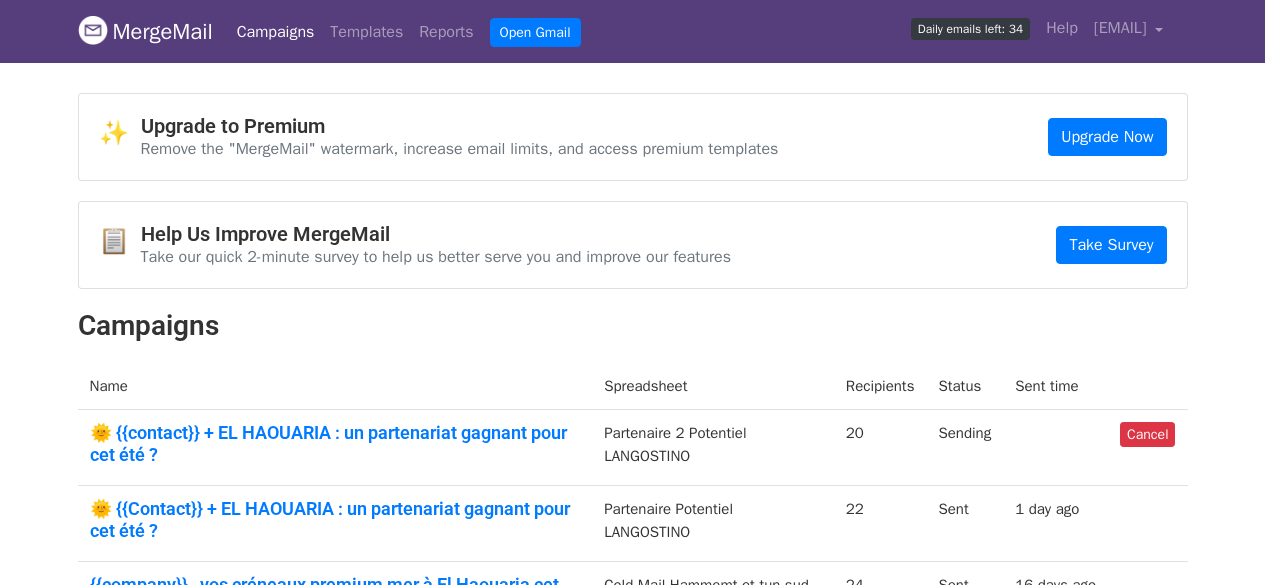 scroll, scrollTop: 0, scrollLeft: 0, axis: both 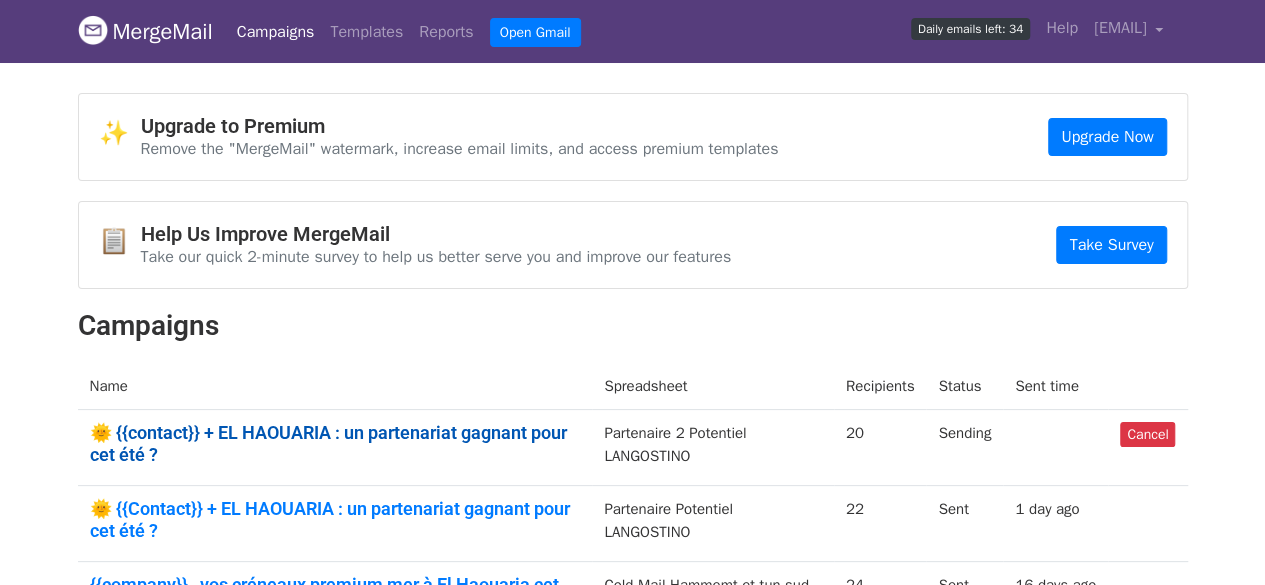 click on "🌞 {{contact}} + EL HAOUARIA : un partenariat gagnant pour cet été ?" at bounding box center (335, 443) 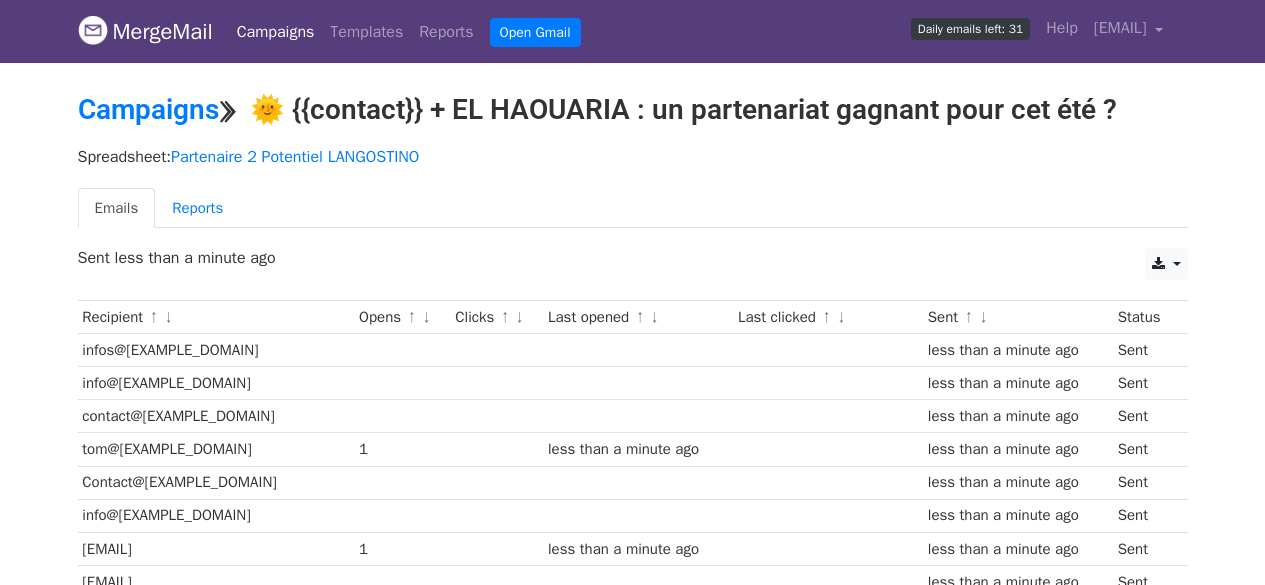 scroll, scrollTop: 0, scrollLeft: 0, axis: both 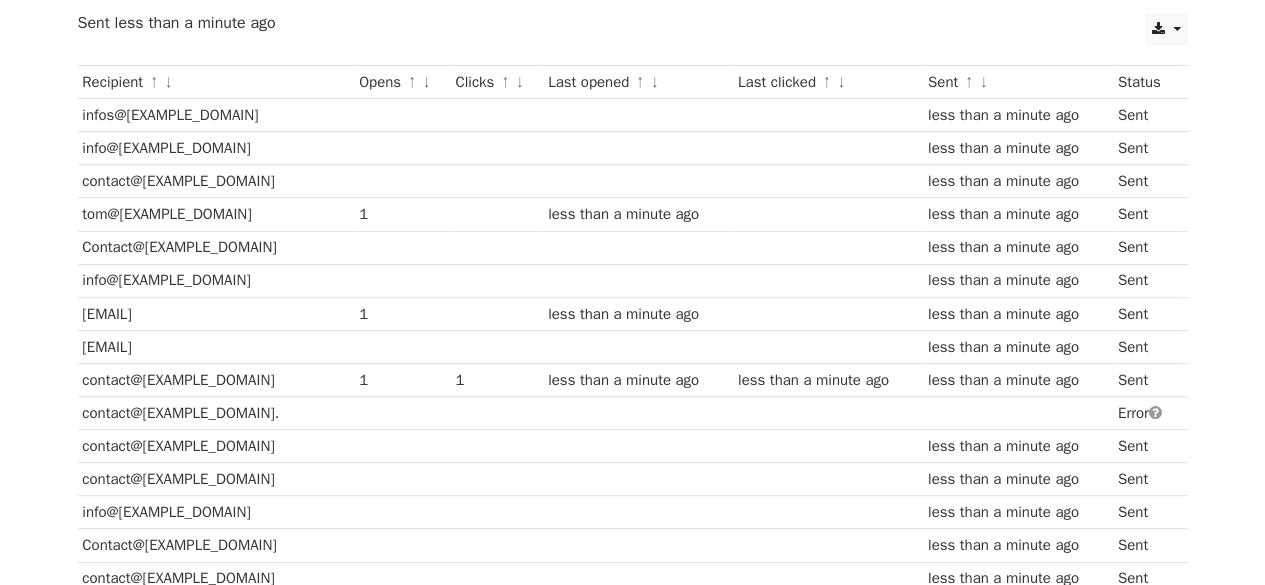 click on "contact@[EXAMPLE_DOMAIN]." at bounding box center [216, 413] 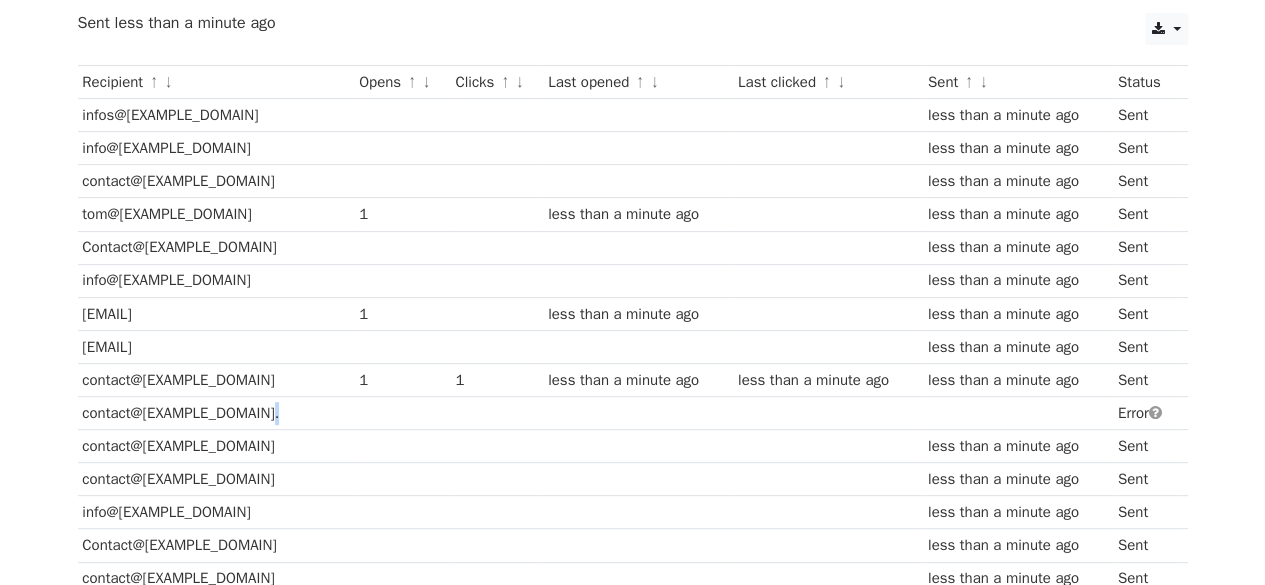click on "contact@[EXAMPLE_DOMAIN]." at bounding box center (216, 413) 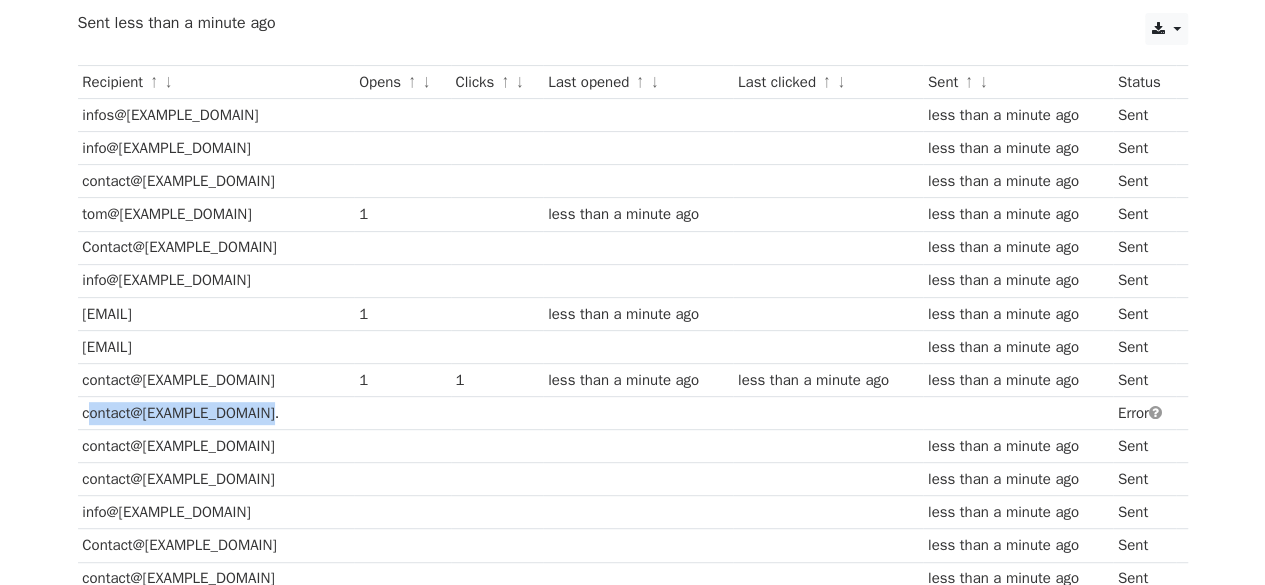 drag, startPoint x: 85, startPoint y: 408, endPoint x: 242, endPoint y: 411, distance: 157.02866 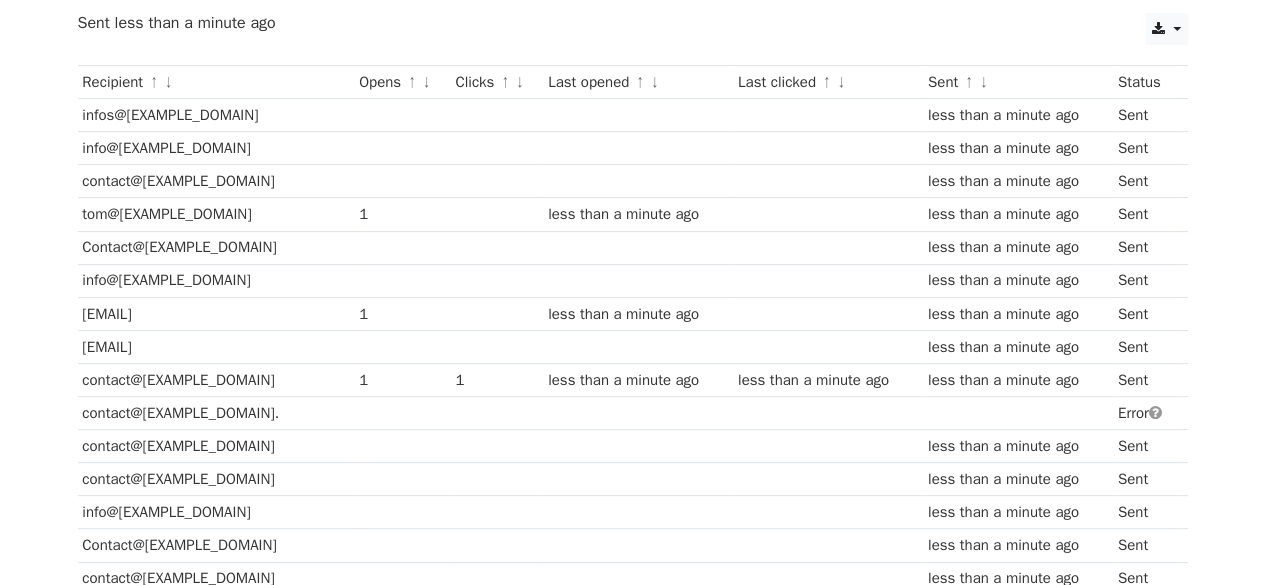 click on "MergeMail
Campaigns
Templates
Reports
Open Gmail
Daily emails left: 31
Help
[EMAIL]
Account
Unsubscribes
Integrations
Notification Settings
Sign out
New Features
You're all caught up!
Scheduled Campaigns
Schedule your emails to be sent later.
Read more
Account Reports
View reports across all of your campaigns to find highly-engaged recipients and to see which templates and campaigns have the most clicks and opens.
Read more
View my reports
Template Editor
Create beautiful emails using our powerful template editor.
Read more
View my templates
Campaigns
⟫
🌞 {{contact}} + EL HAOUARIA : un partenariat gagnant pour cet été ?
Spreadsheet:
Partenaire 2 Potentiel LANGOSTINO
Emails
Reports
CSV
Excel" at bounding box center (632, 310) 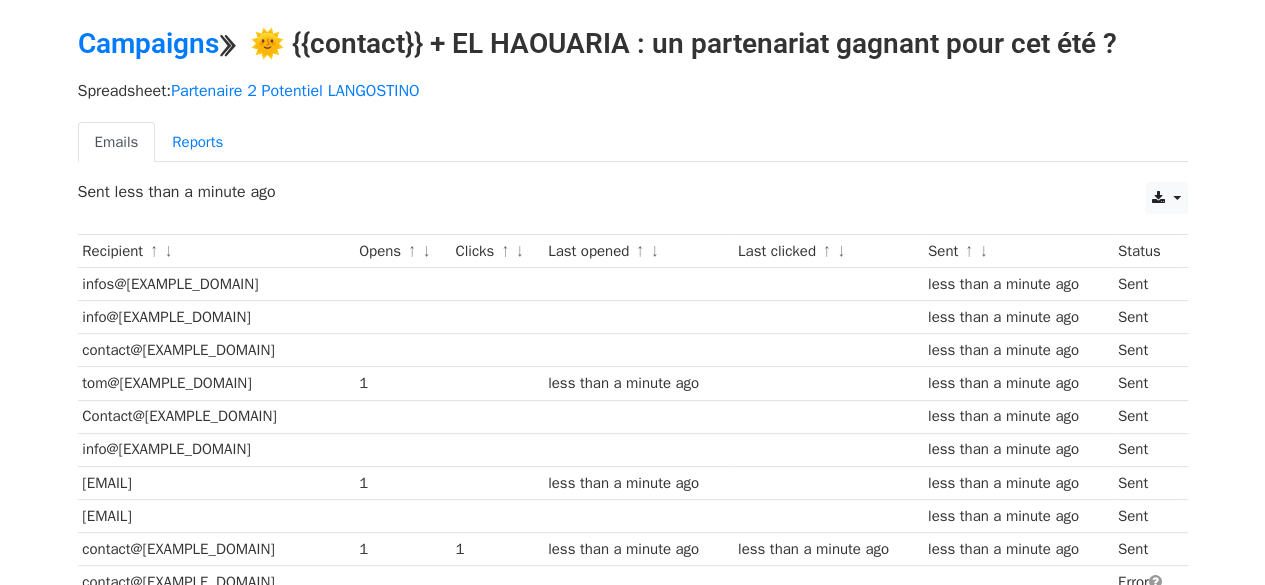 scroll, scrollTop: 0, scrollLeft: 0, axis: both 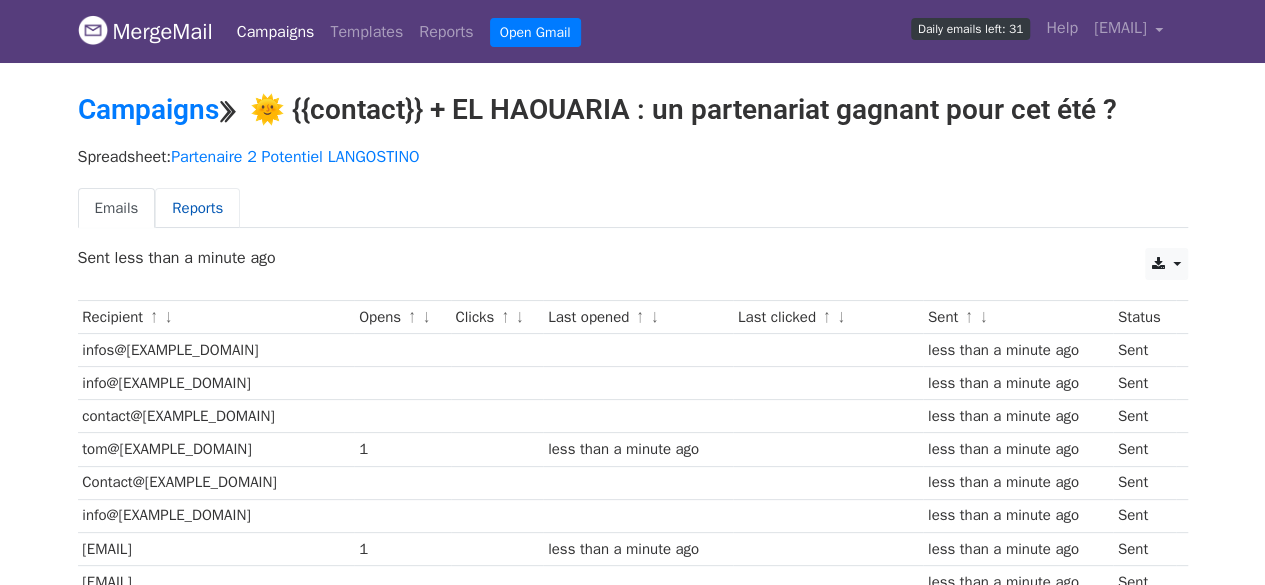 click on "Reports" at bounding box center [197, 208] 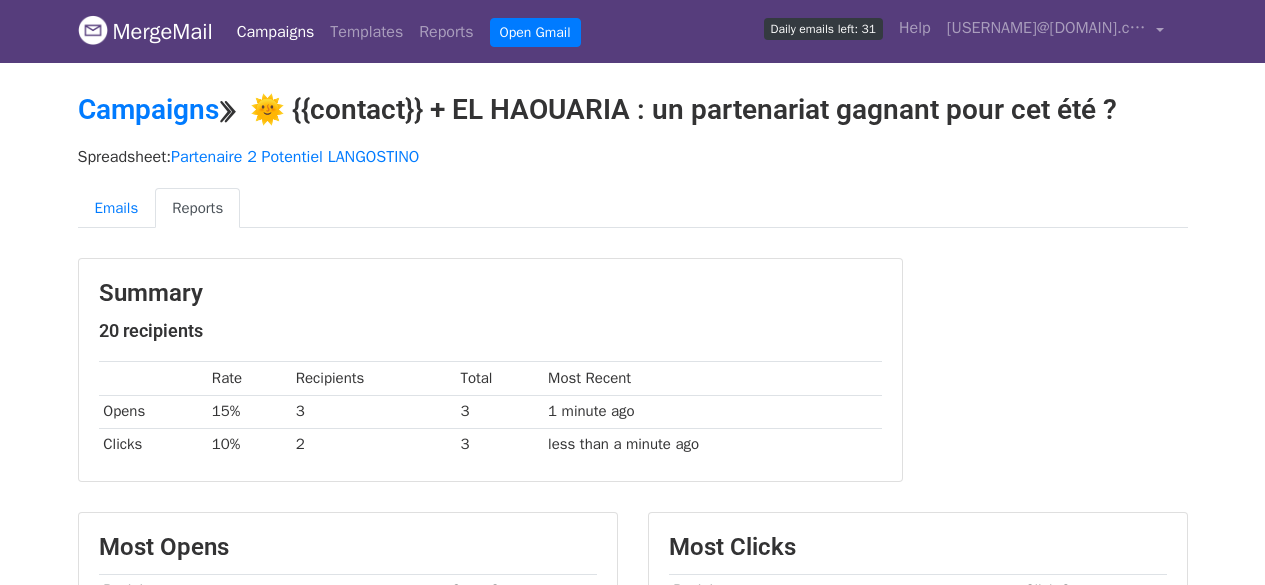 scroll, scrollTop: 0, scrollLeft: 0, axis: both 